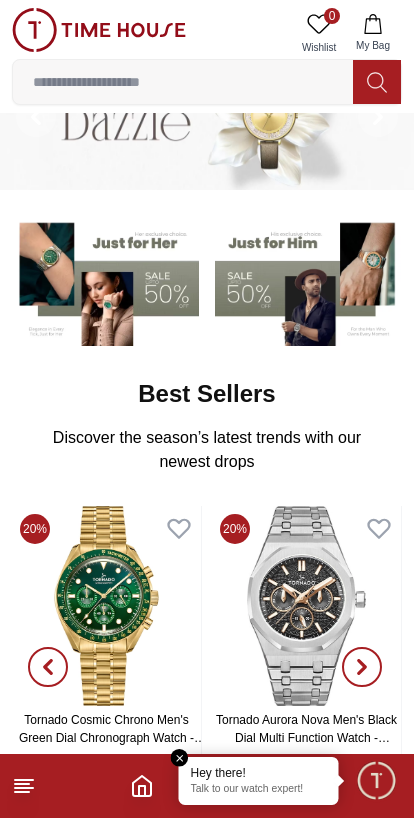 scroll, scrollTop: 0, scrollLeft: 0, axis: both 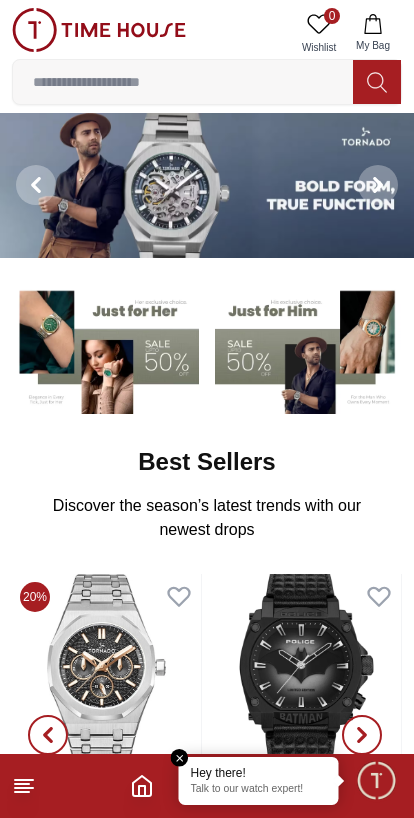 click 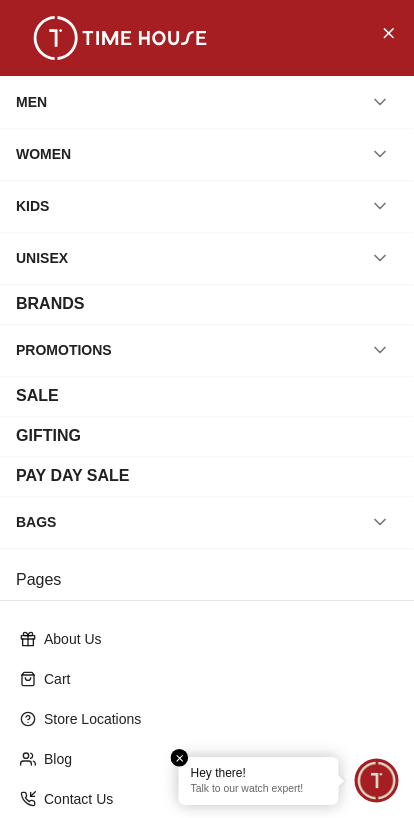 click on "MEN" at bounding box center (207, 102) 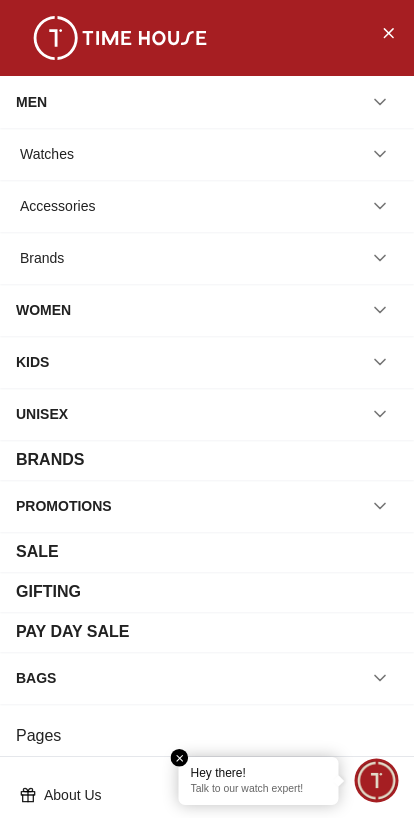 click on "Watches" at bounding box center [207, 154] 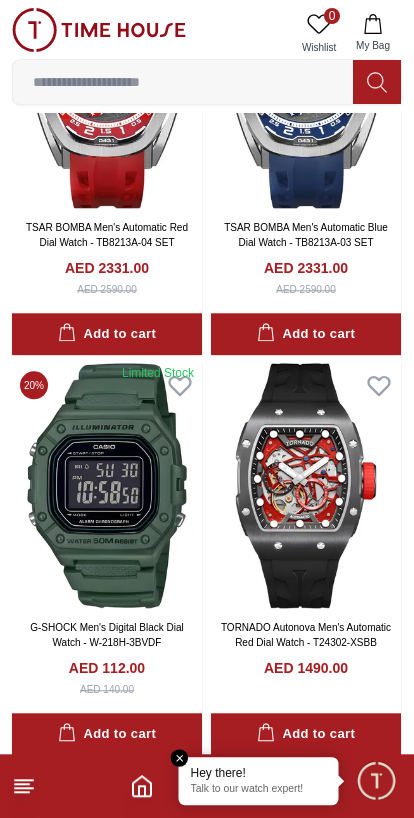 scroll, scrollTop: 656, scrollLeft: 0, axis: vertical 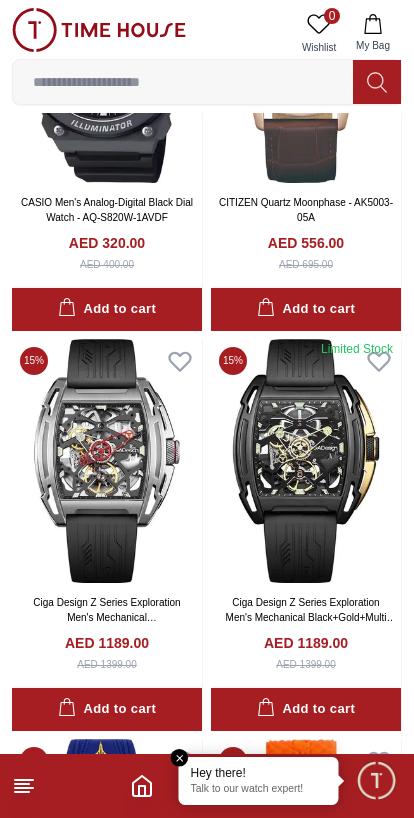 click at bounding box center [180, 758] 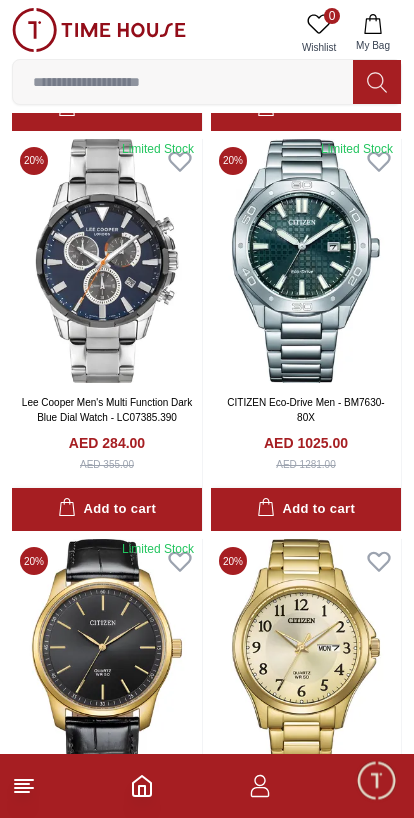 scroll, scrollTop: 7649, scrollLeft: 0, axis: vertical 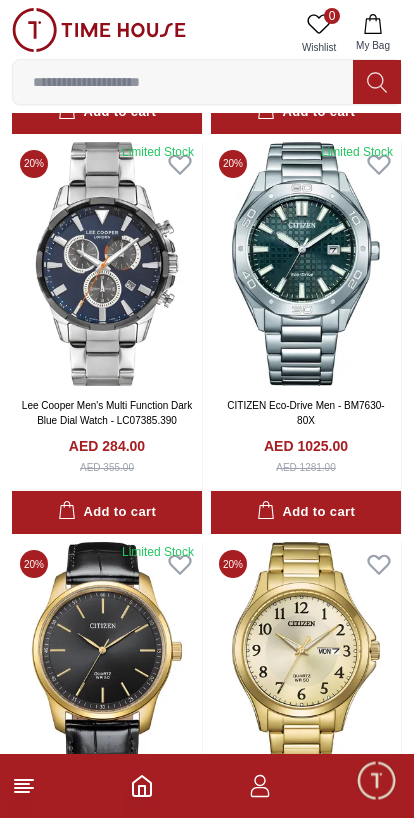 click at bounding box center [183, 82] 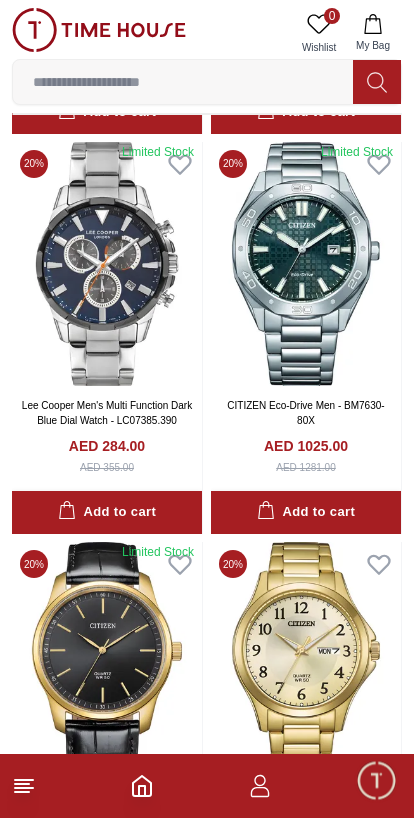 scroll, scrollTop: 7527, scrollLeft: 0, axis: vertical 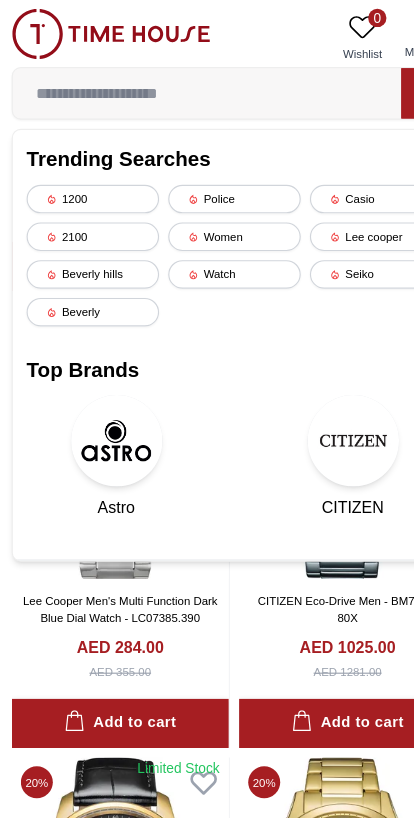 click on "Casio" at bounding box center [331, 174] 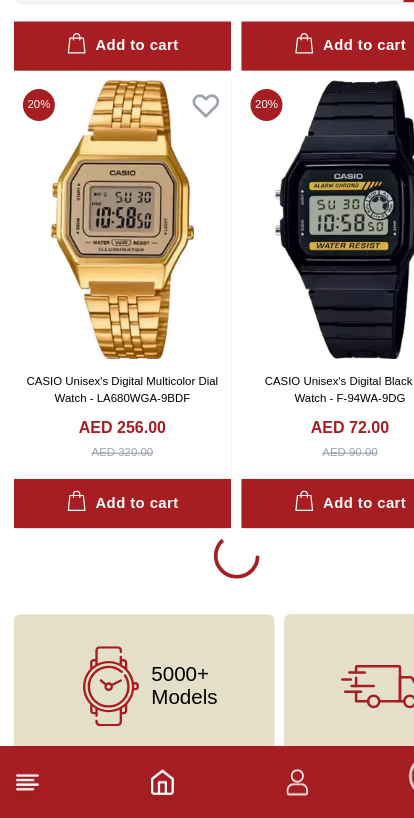 scroll, scrollTop: 3636, scrollLeft: 0, axis: vertical 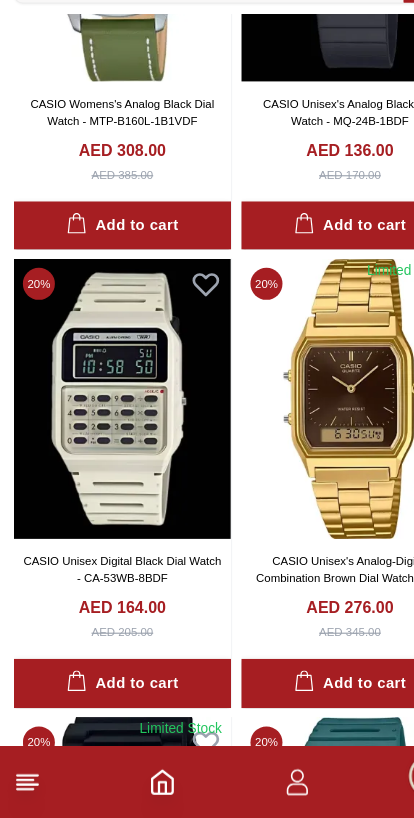 click at bounding box center (107, 450) 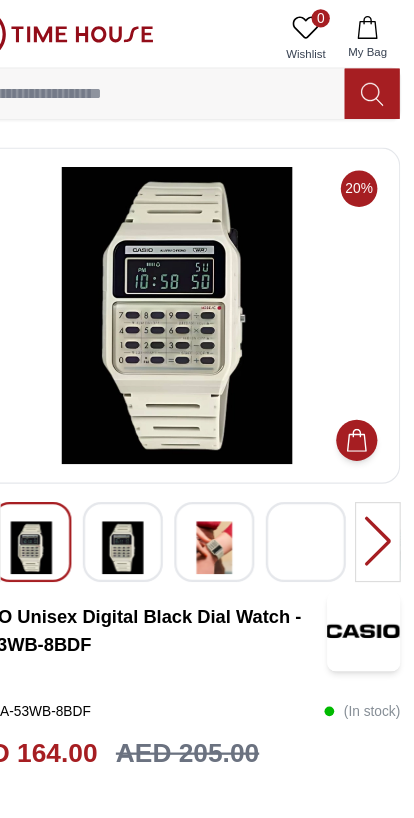 scroll, scrollTop: 0, scrollLeft: 0, axis: both 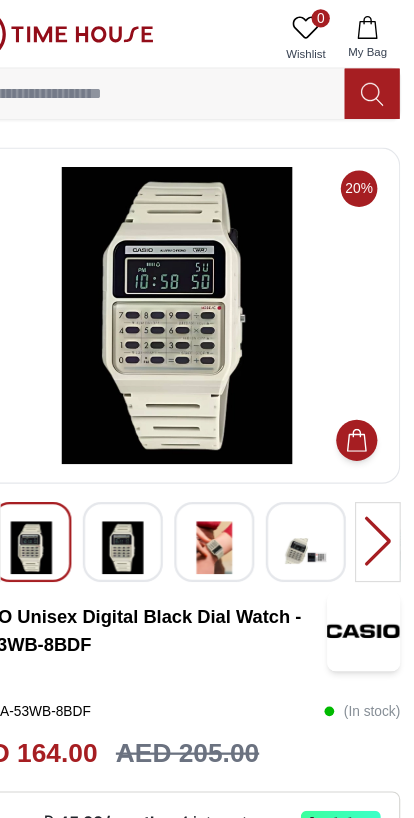 click at bounding box center [159, 479] 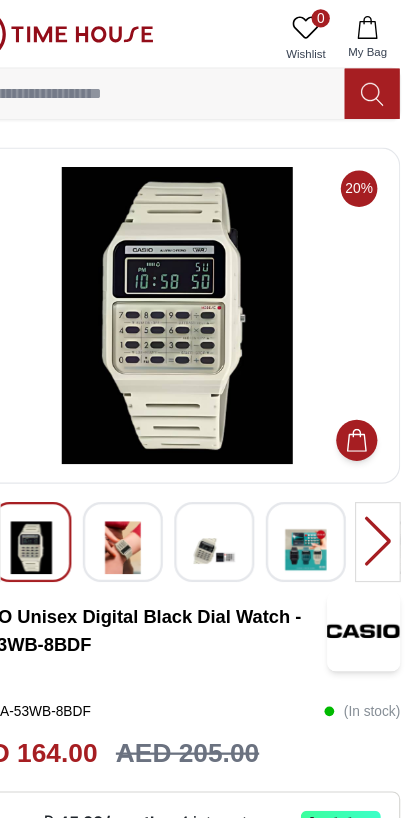 click at bounding box center (239, 479) 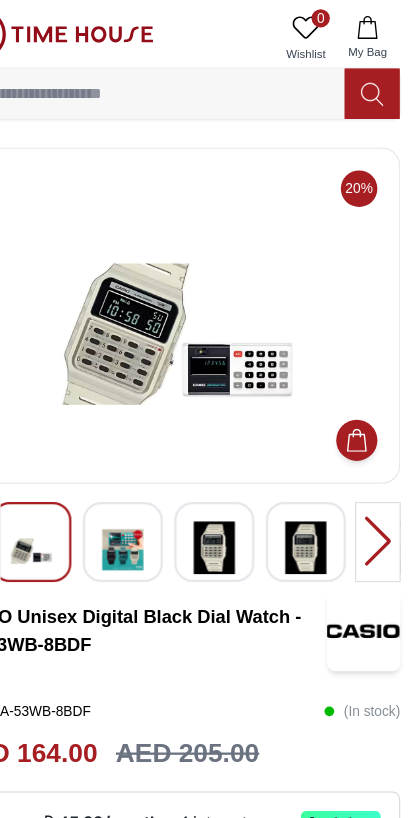 click at bounding box center (382, 474) 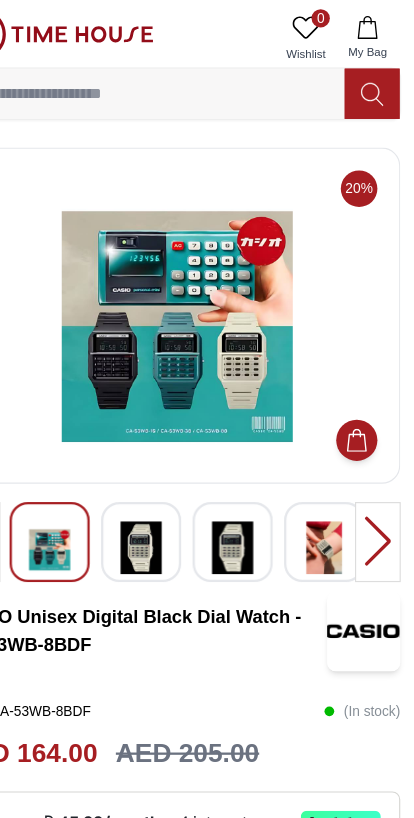 click at bounding box center (335, 479) 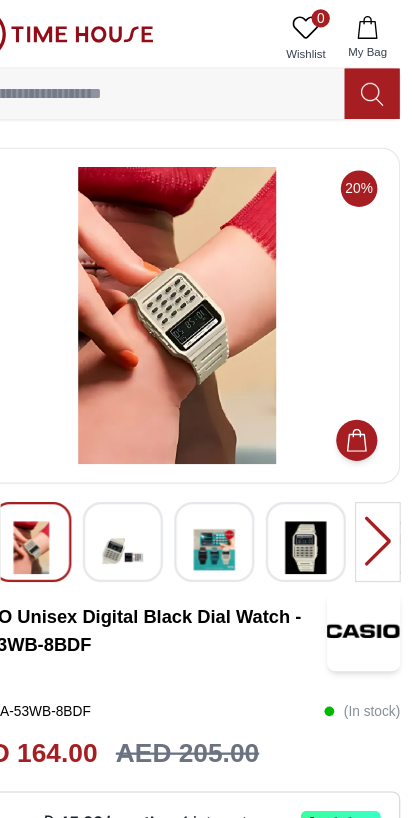 click at bounding box center [159, 479] 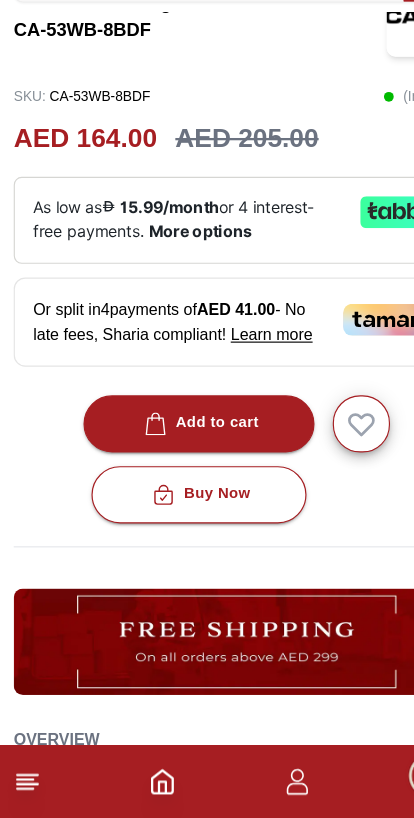 scroll, scrollTop: 436, scrollLeft: 0, axis: vertical 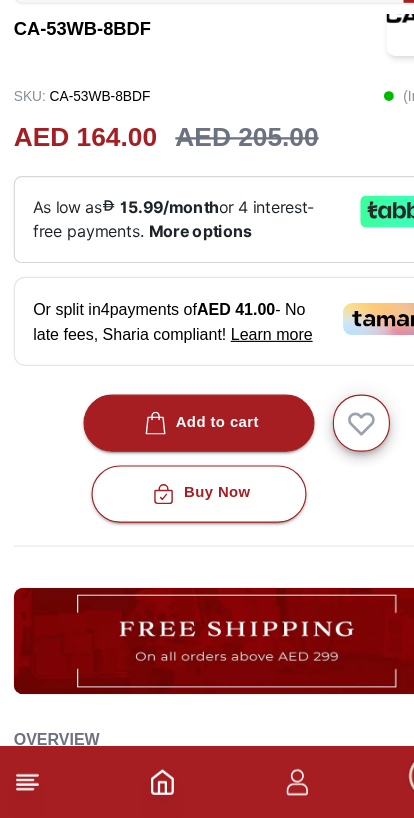 click 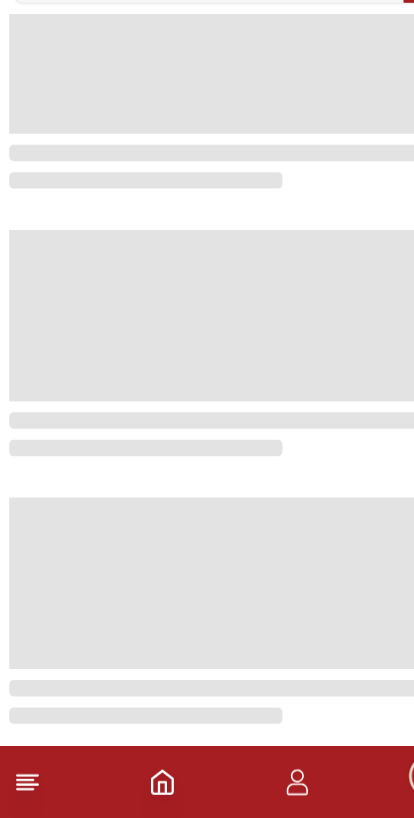 scroll, scrollTop: 0, scrollLeft: 0, axis: both 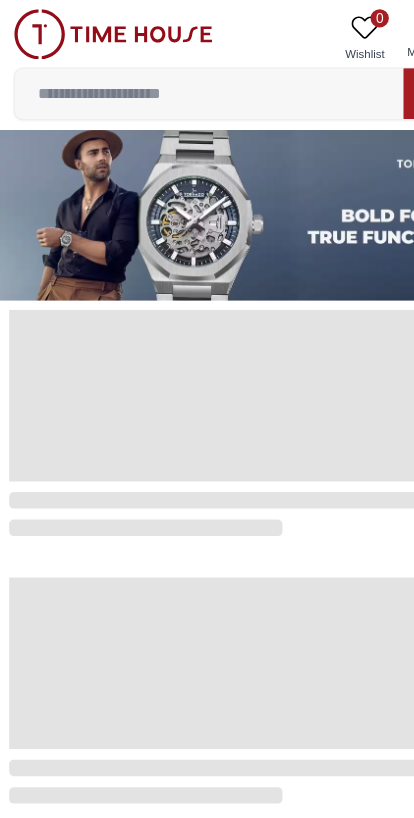 click at bounding box center [207, 672] 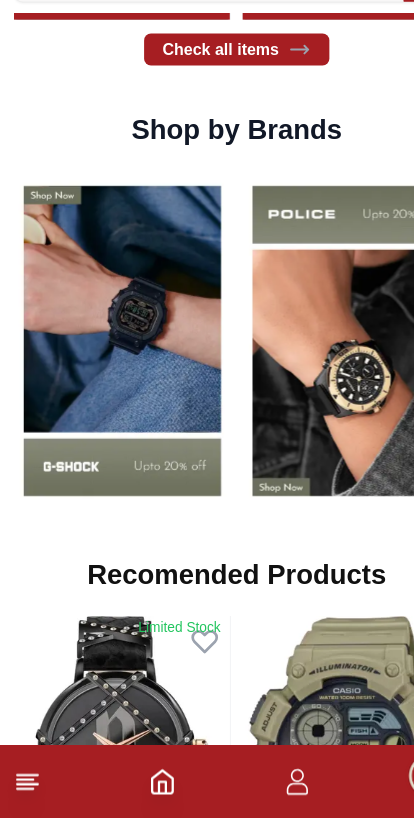 scroll, scrollTop: 1467, scrollLeft: 0, axis: vertical 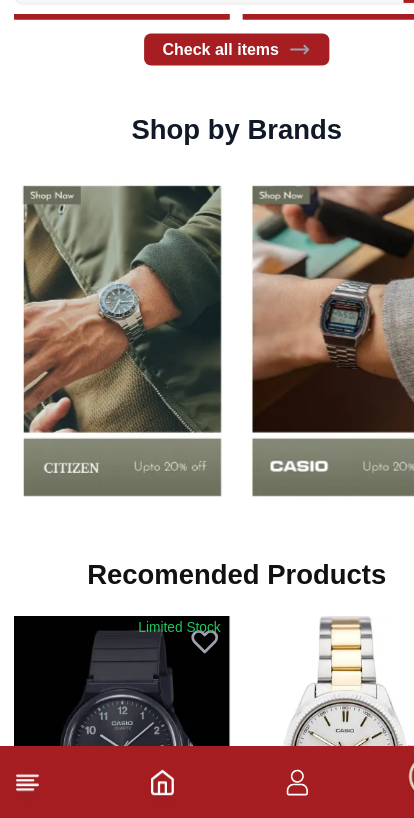 click at bounding box center (307, 399) 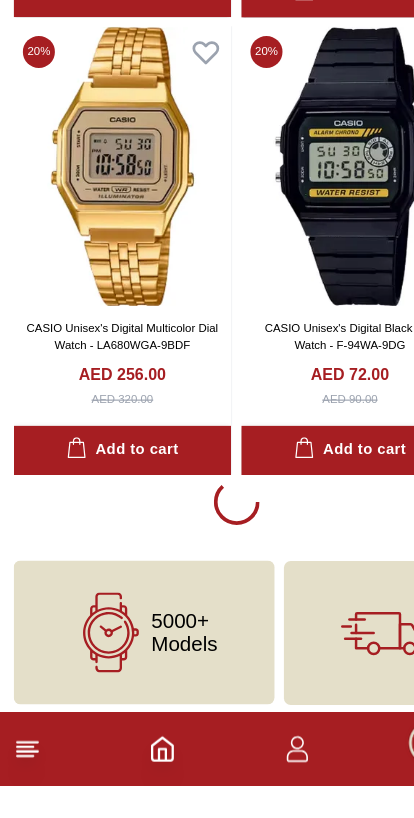 scroll, scrollTop: 4031, scrollLeft: 0, axis: vertical 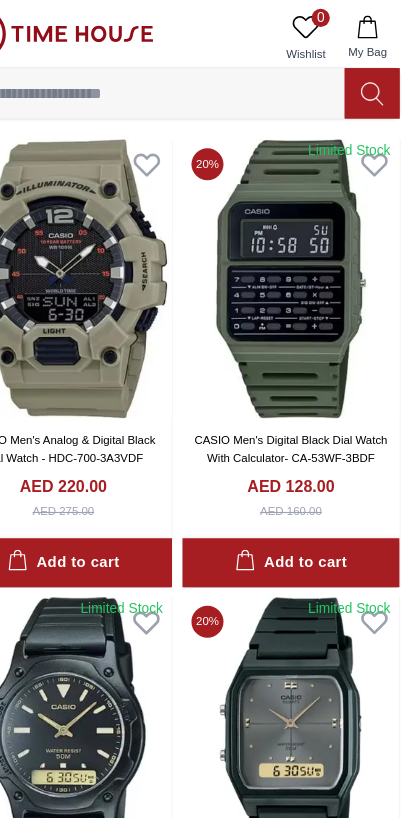click at bounding box center (306, 244) 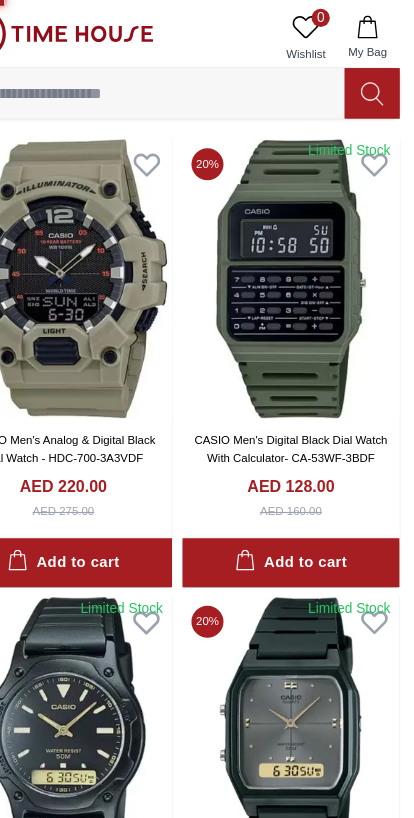 scroll, scrollTop: 0, scrollLeft: 0, axis: both 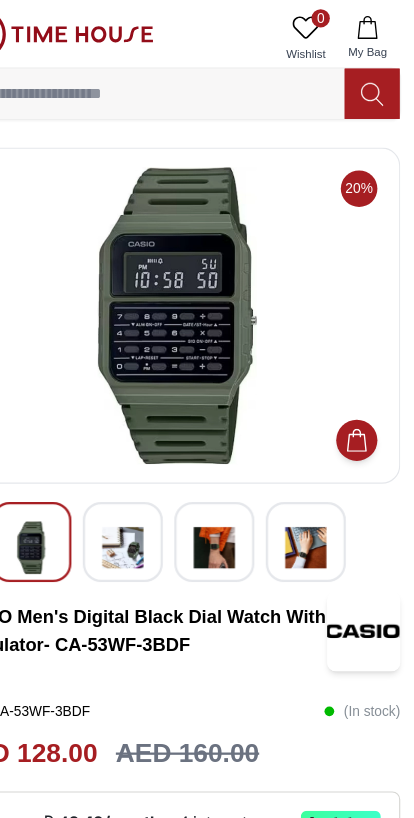 click at bounding box center [159, 479] 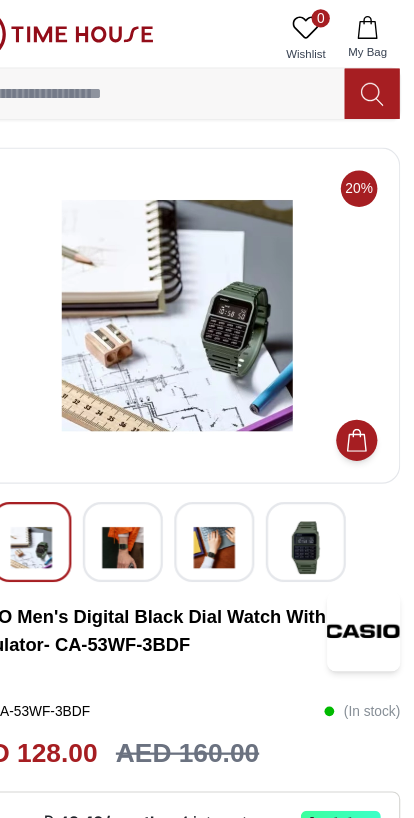 click at bounding box center (239, 479) 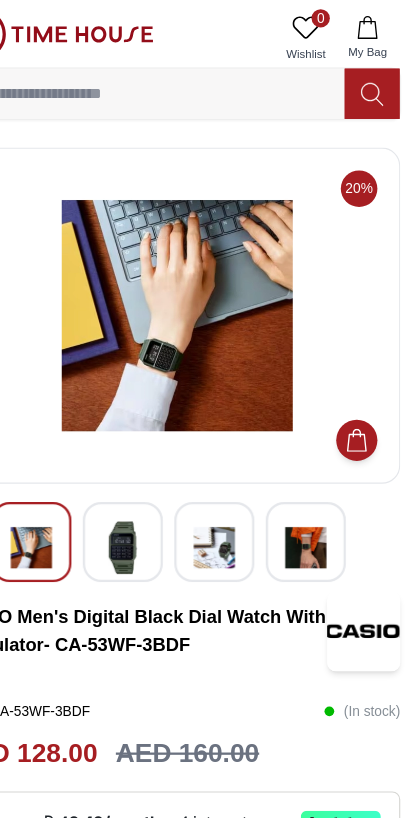 click at bounding box center [239, 479] 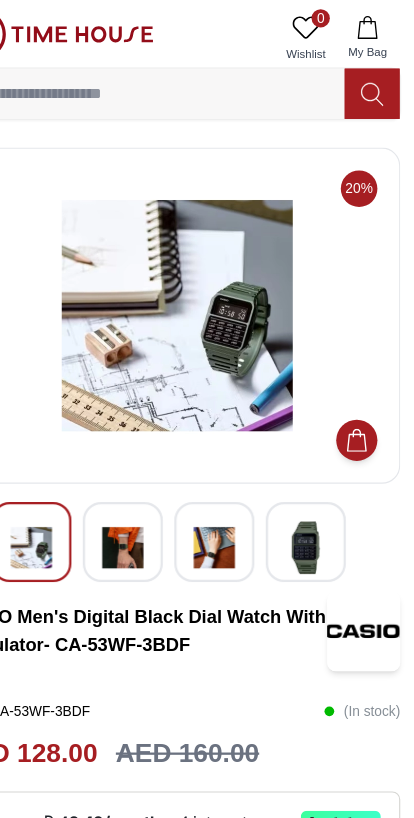 click at bounding box center (319, 479) 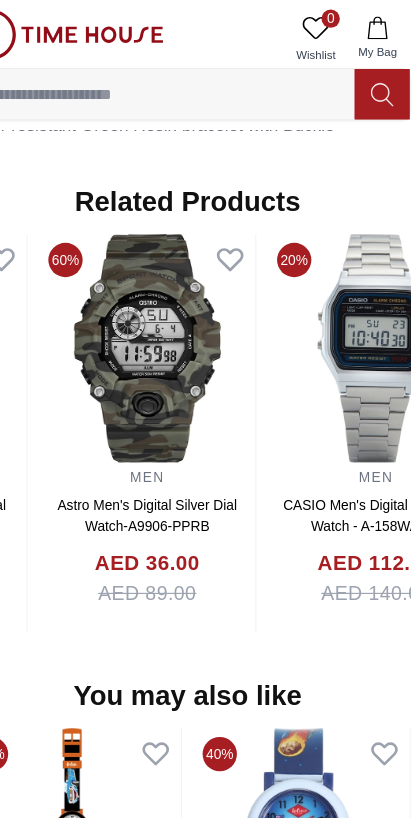 scroll, scrollTop: 1430, scrollLeft: 0, axis: vertical 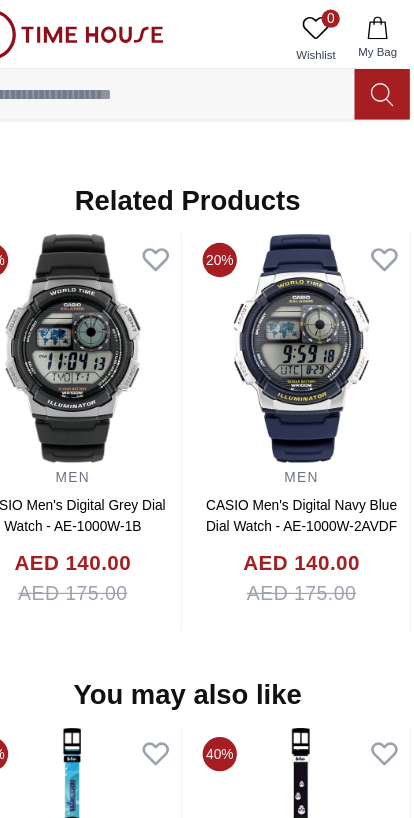 click at bounding box center [183, 82] 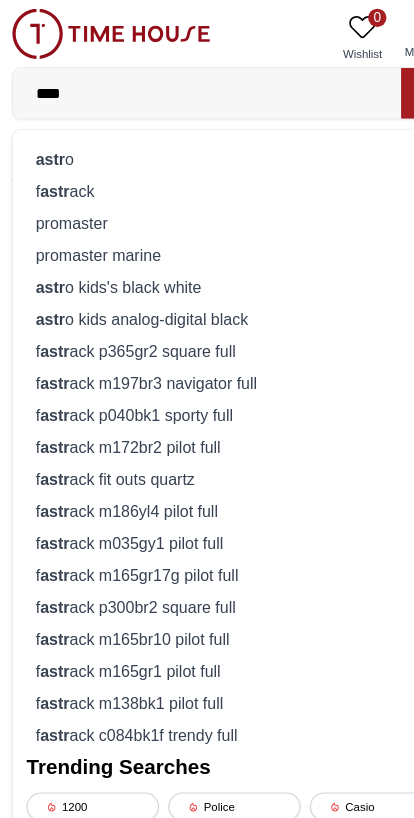 type on "*****" 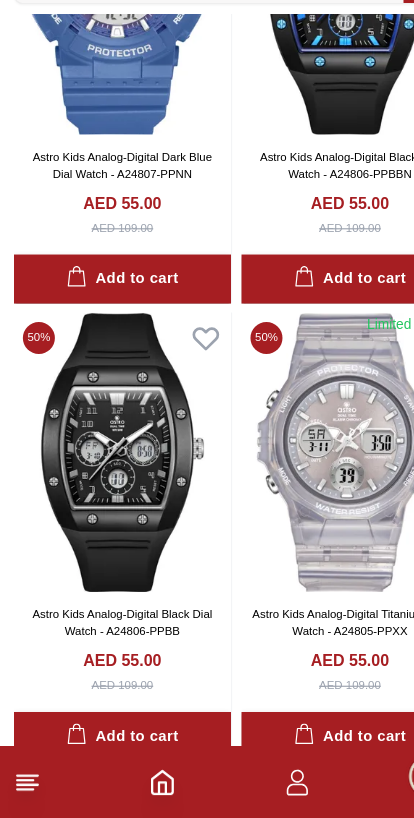scroll, scrollTop: 3433, scrollLeft: 0, axis: vertical 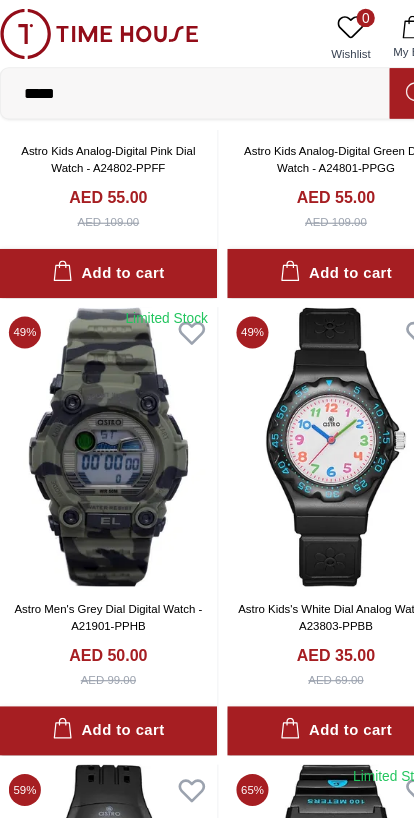 click on "*****" at bounding box center (183, 82) 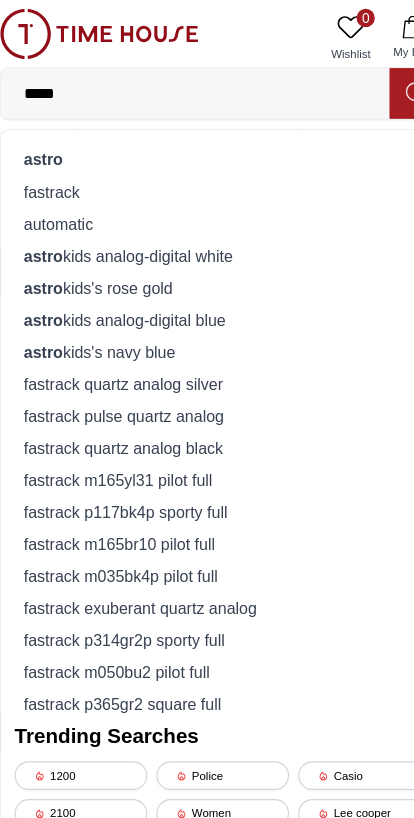scroll, scrollTop: 5419, scrollLeft: 0, axis: vertical 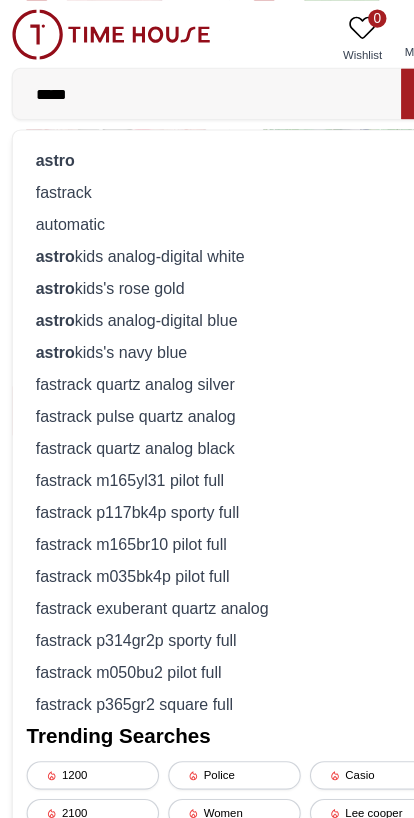 click on "automatic" at bounding box center [207, 196] 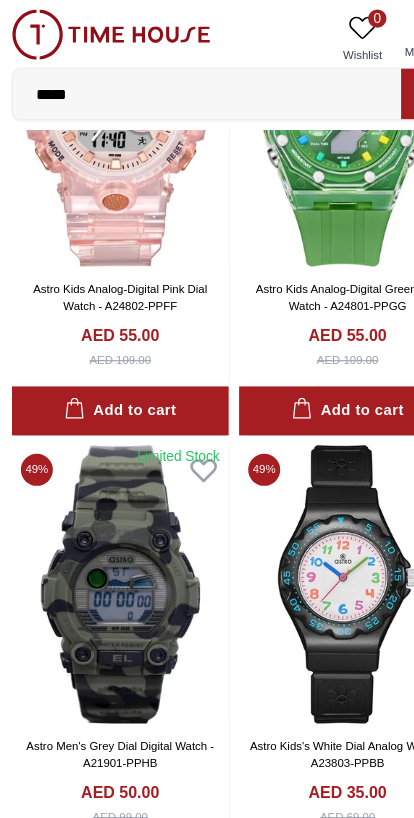 scroll, scrollTop: 5419, scrollLeft: 0, axis: vertical 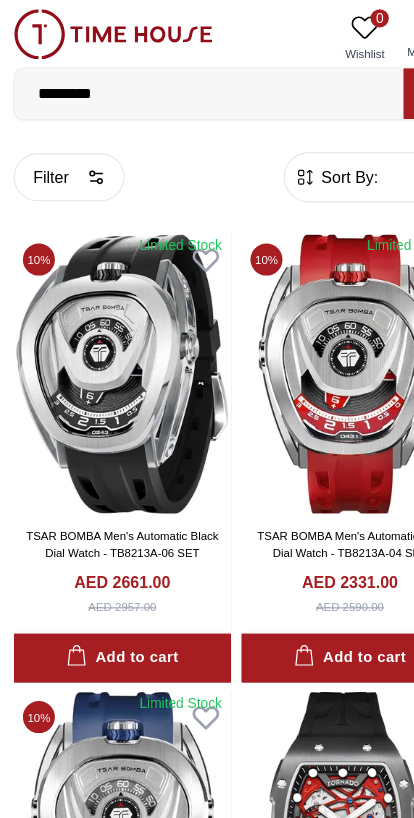 click at bounding box center (107, 327) 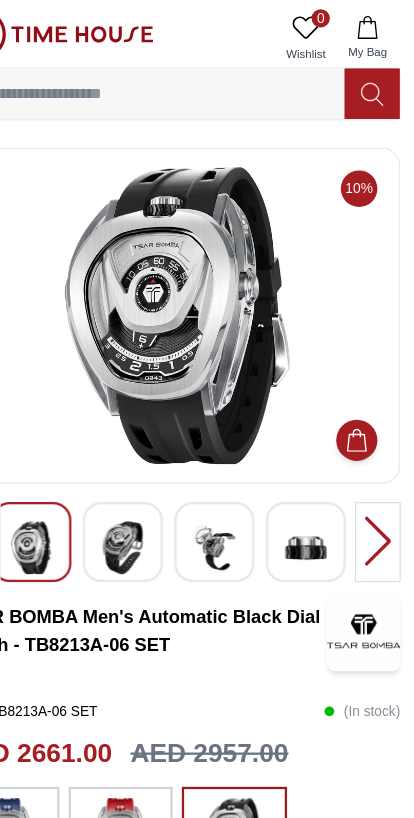 click at bounding box center (159, 479) 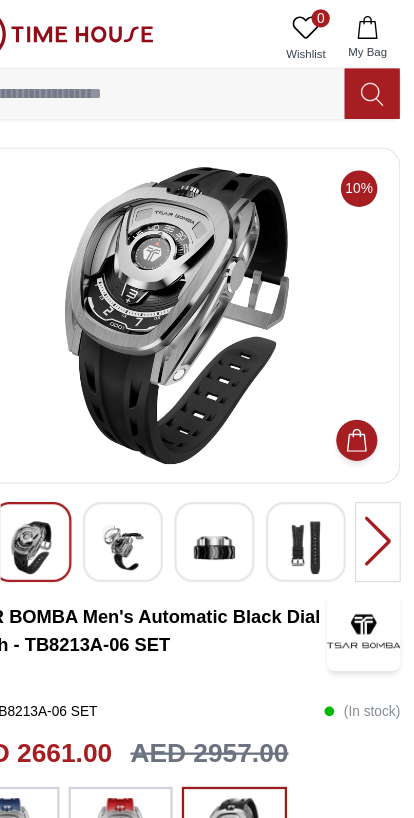 click at bounding box center (159, 479) 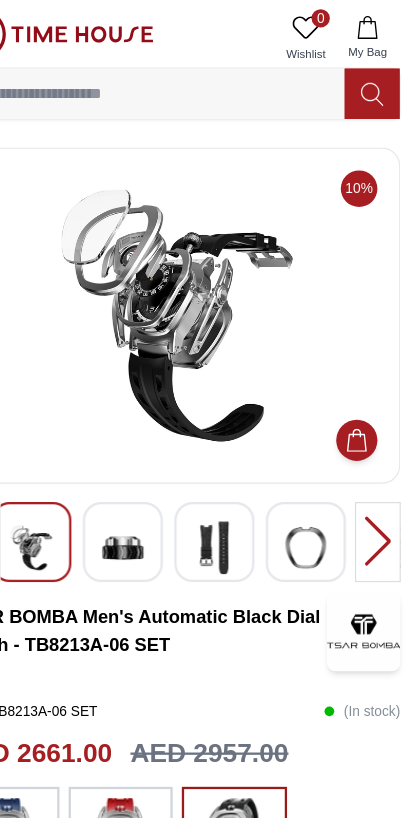 click at bounding box center [159, 479] 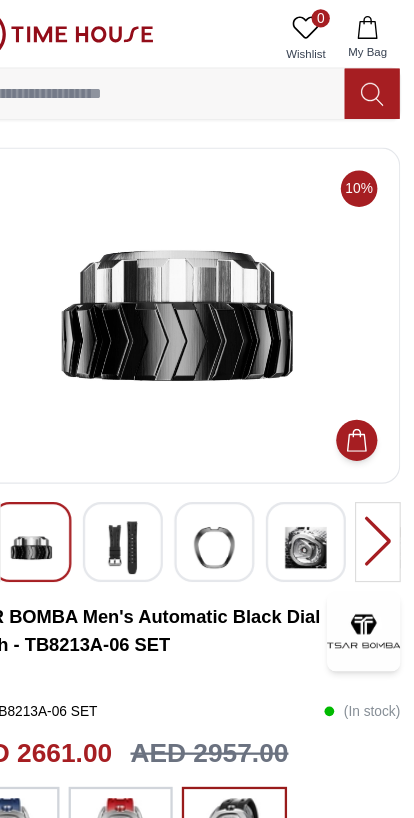 click at bounding box center [159, 479] 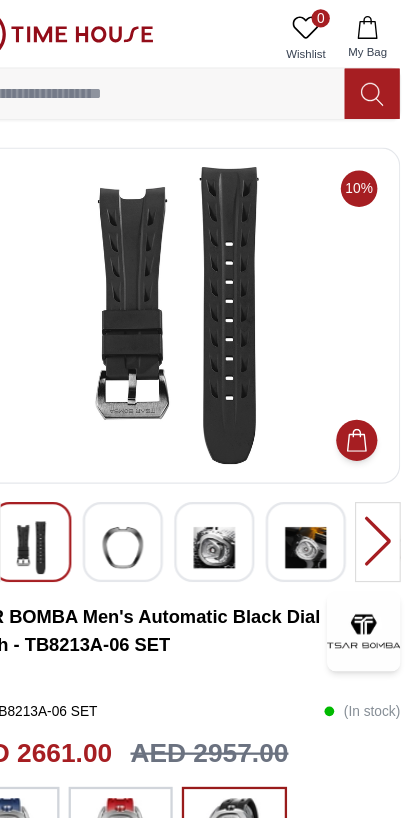 click at bounding box center (239, 479) 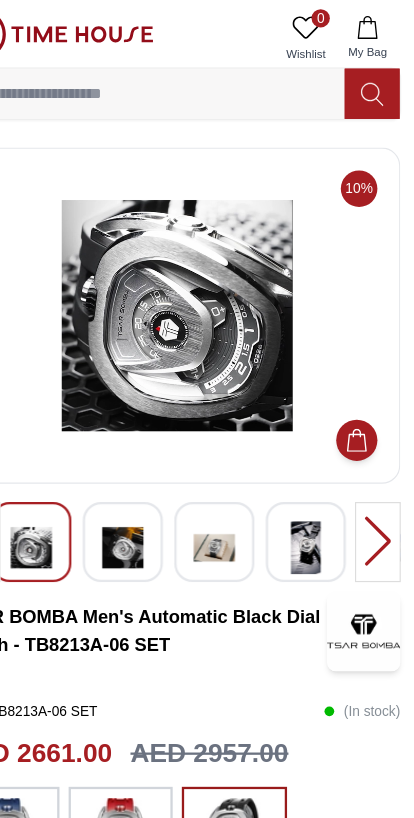 click at bounding box center (239, 479) 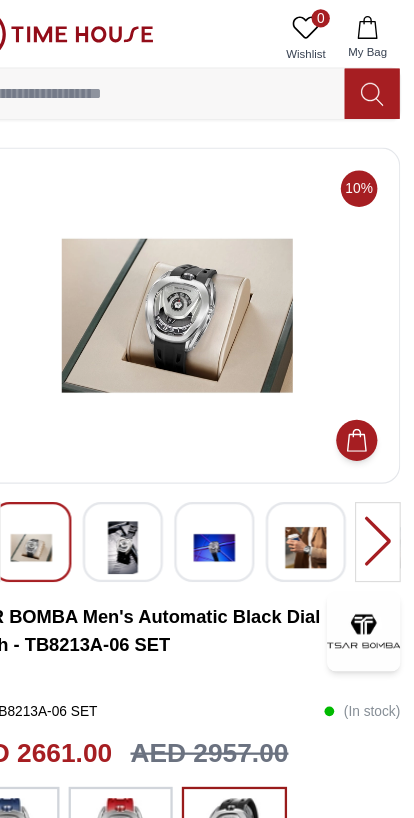 click at bounding box center [239, 479] 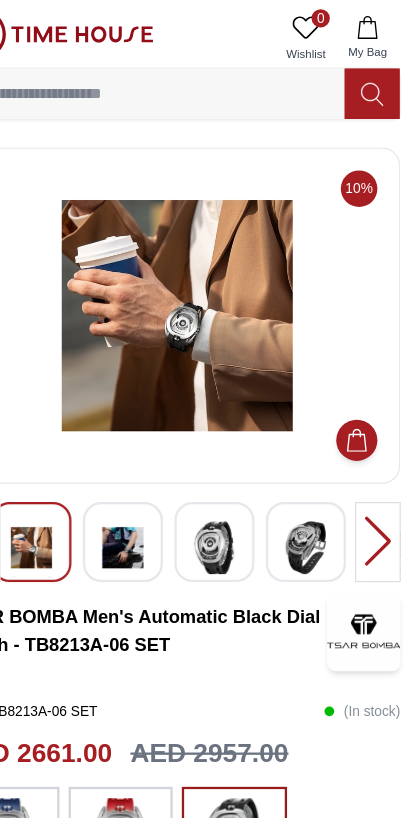 click at bounding box center [239, 479] 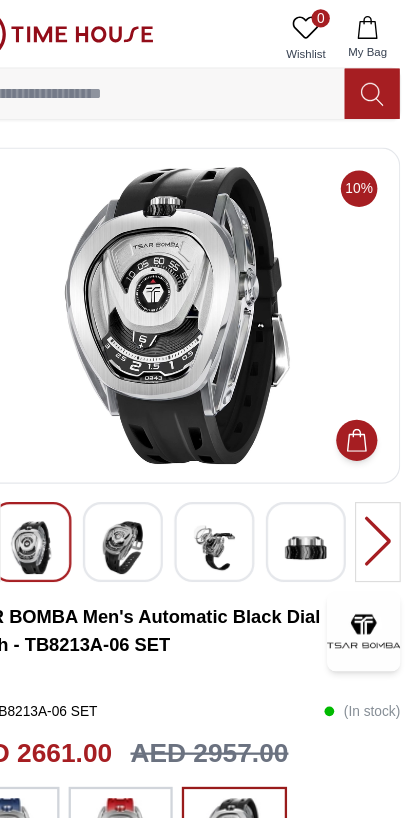 click at bounding box center [239, 479] 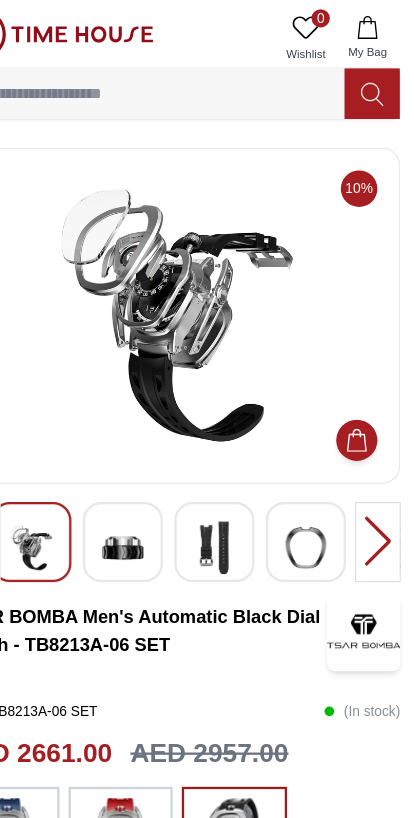 click at bounding box center [239, 479] 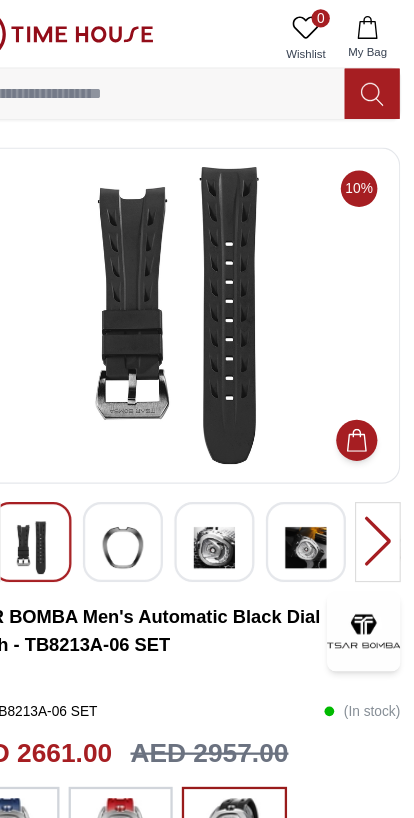 click at bounding box center [159, 479] 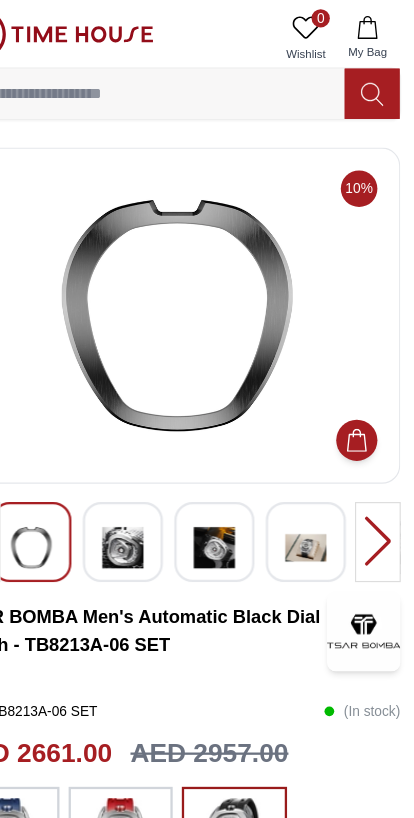 click at bounding box center [239, 479] 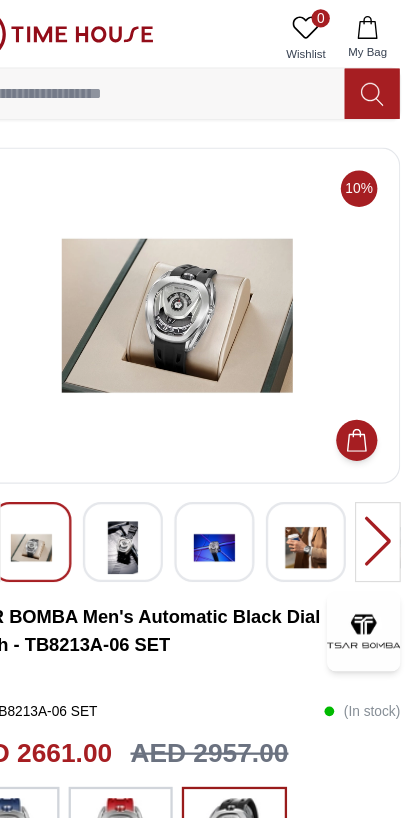 click at bounding box center (239, 479) 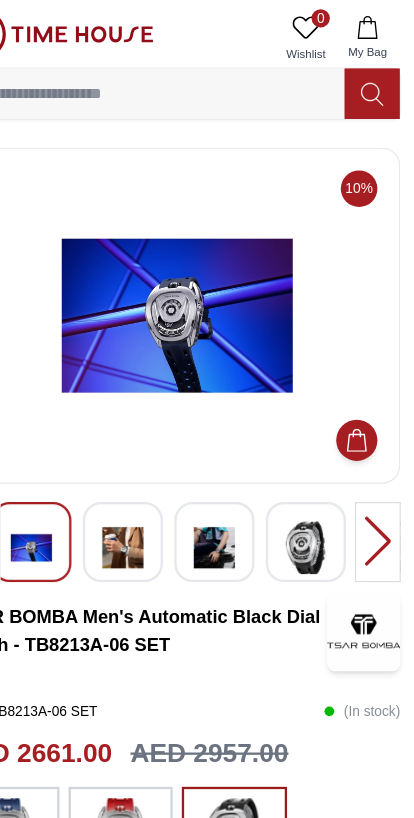 click at bounding box center [239, 479] 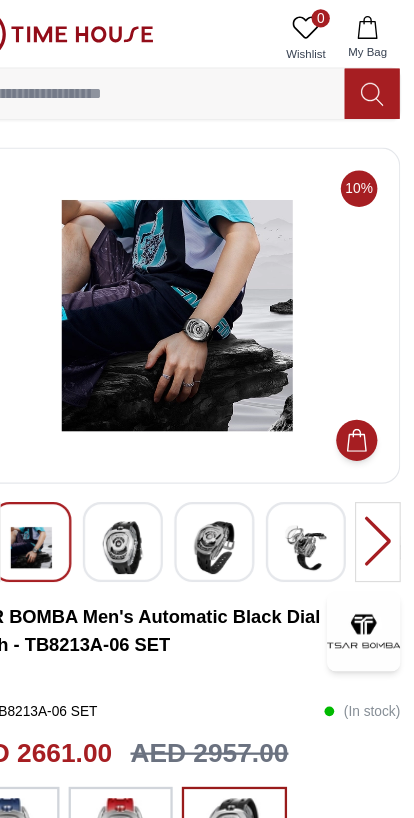 click at bounding box center [239, 479] 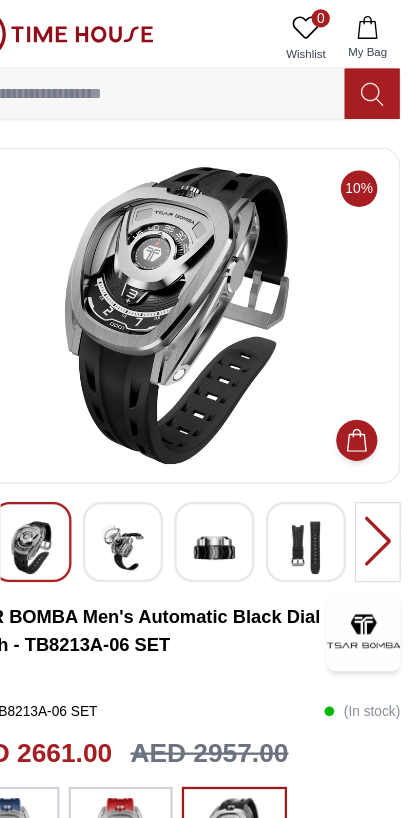 click at bounding box center [239, 479] 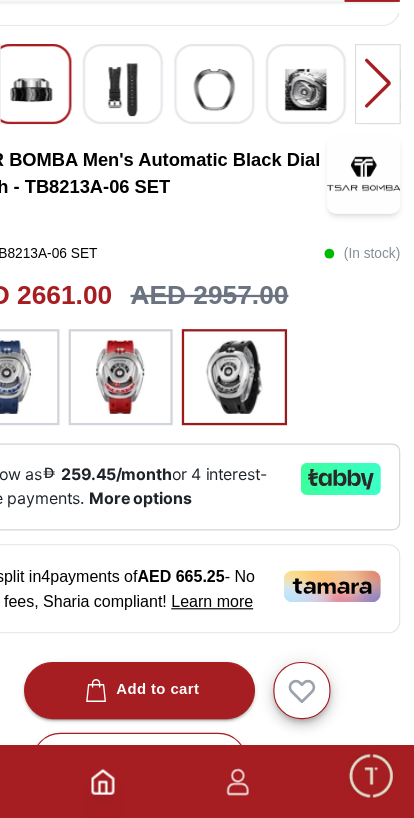 scroll, scrollTop: 299, scrollLeft: 0, axis: vertical 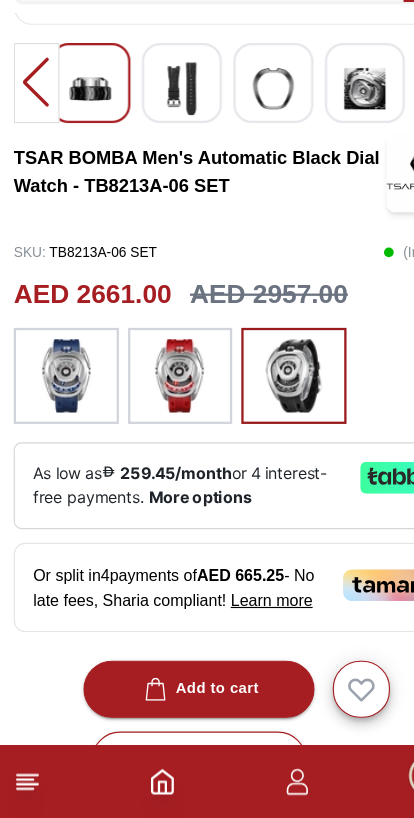 click at bounding box center [58, 431] 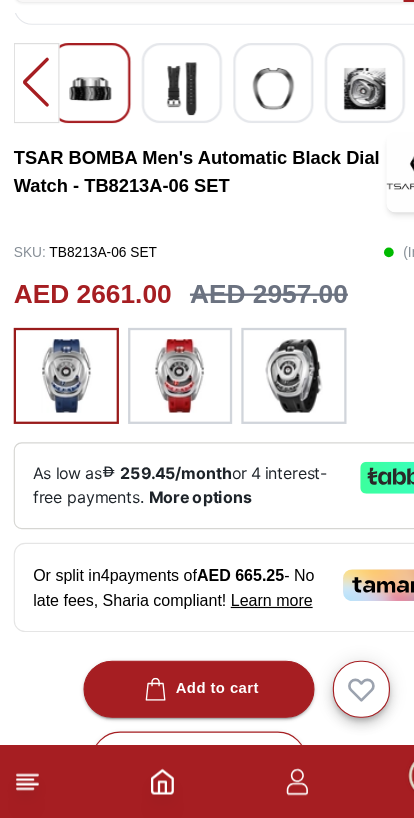 scroll, scrollTop: 300, scrollLeft: 0, axis: vertical 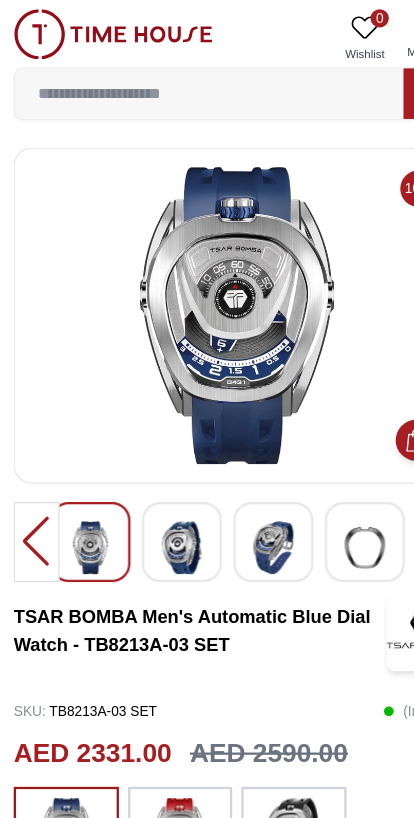 click at bounding box center [183, 82] 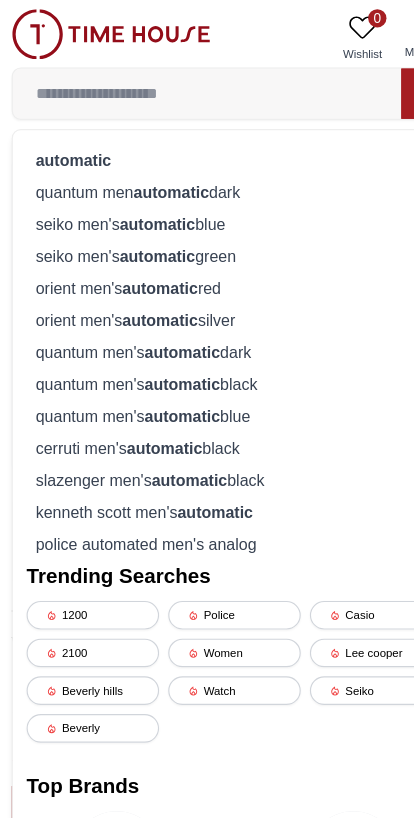 click on "seiko men's  automatic  blue" at bounding box center (207, 196) 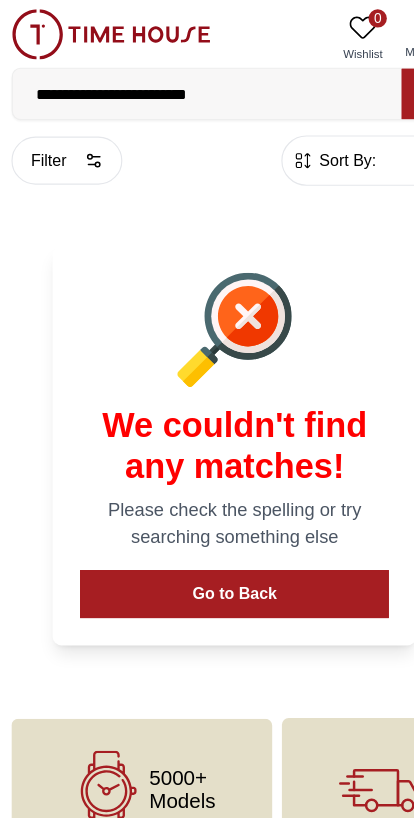 scroll, scrollTop: 0, scrollLeft: 0, axis: both 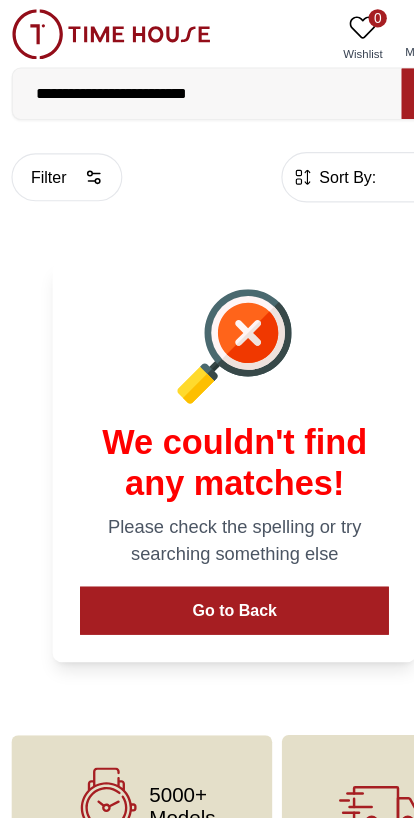 click on "**********" at bounding box center [183, 82] 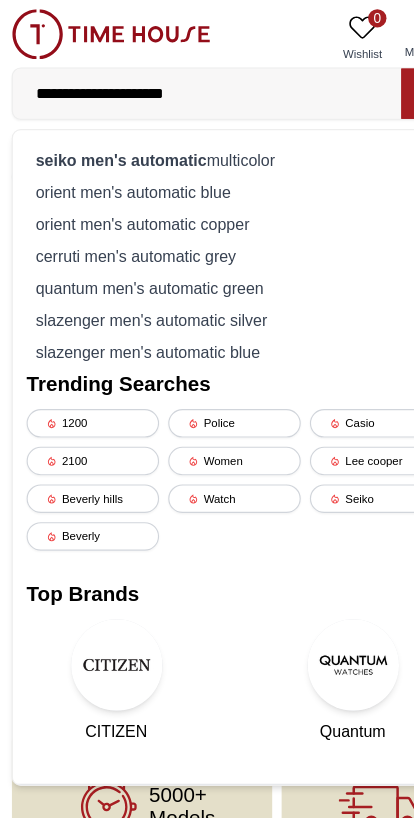 type on "**********" 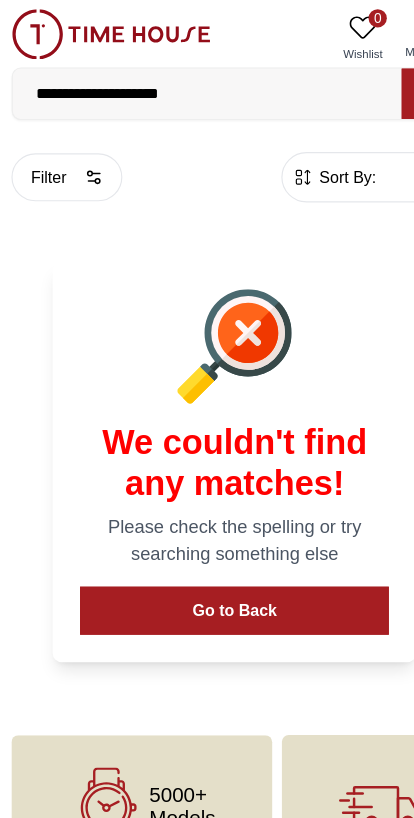 click on "**********" at bounding box center (183, 82) 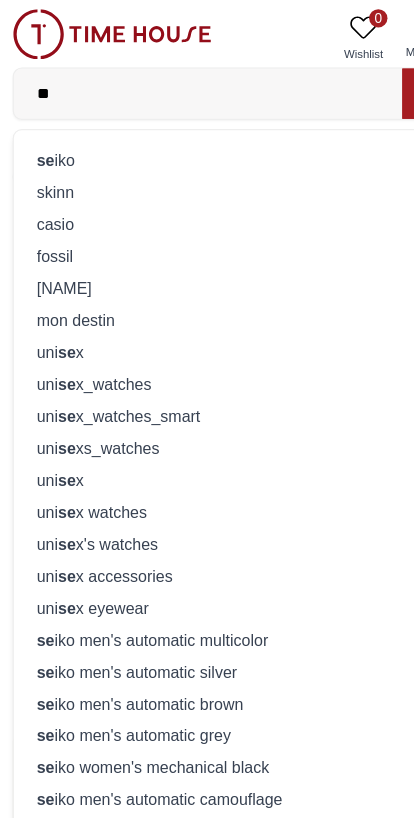 type on "*" 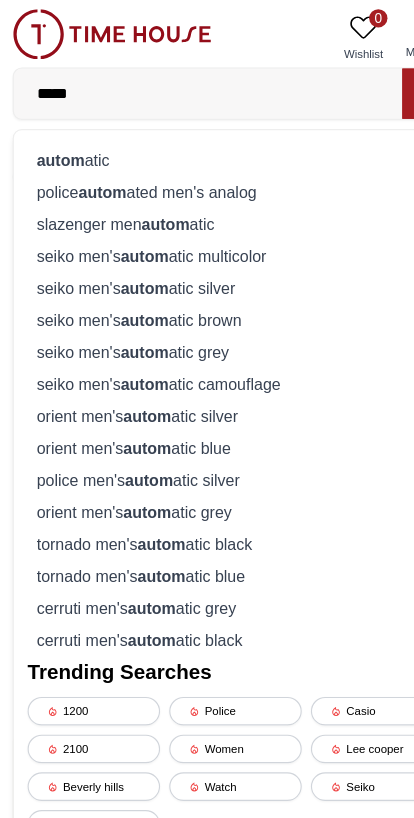 type on "*****" 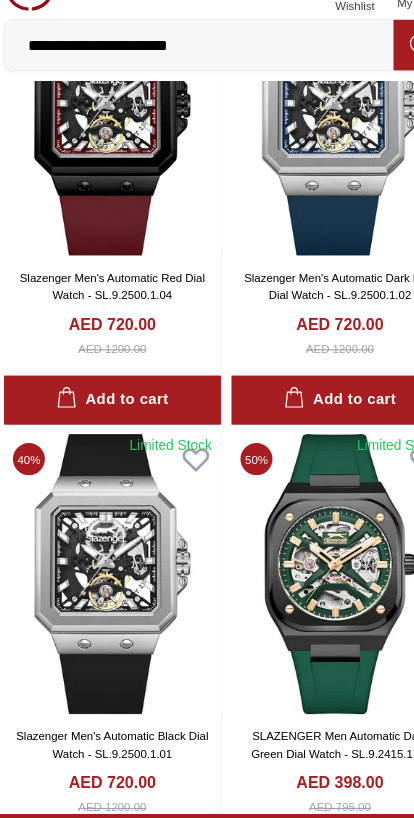 scroll, scrollTop: 205, scrollLeft: 0, axis: vertical 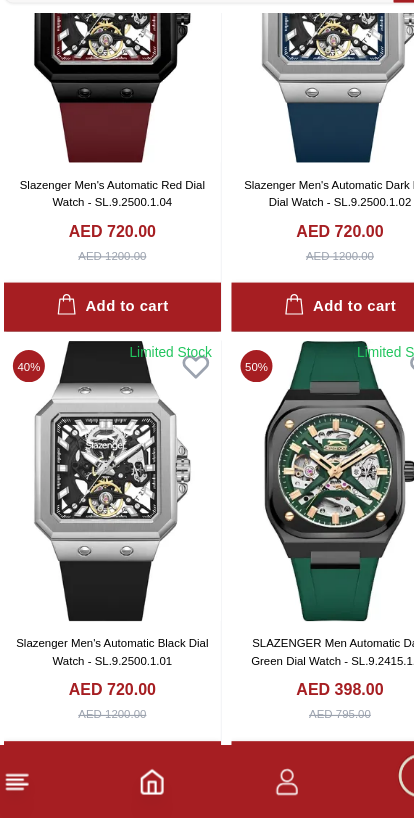 click at bounding box center (306, 522) 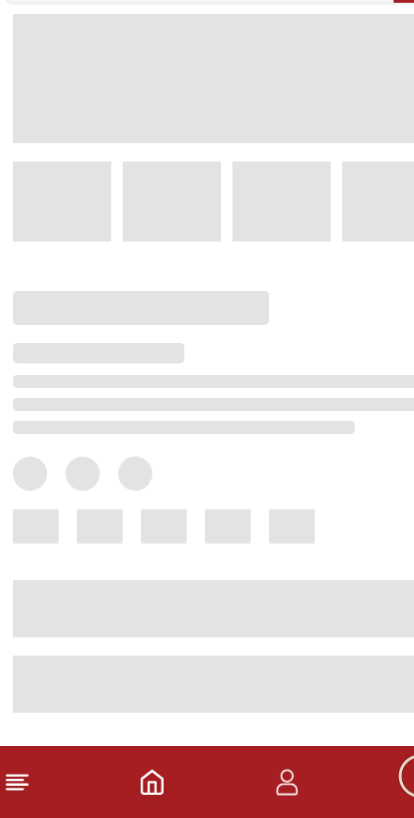 scroll, scrollTop: 0, scrollLeft: 0, axis: both 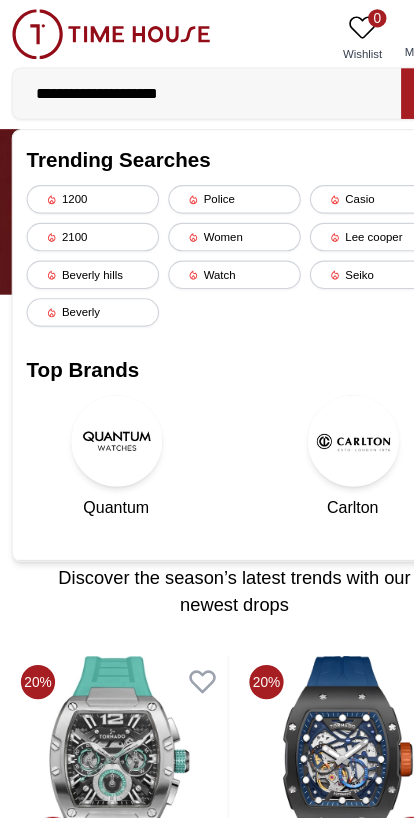 type on "**********" 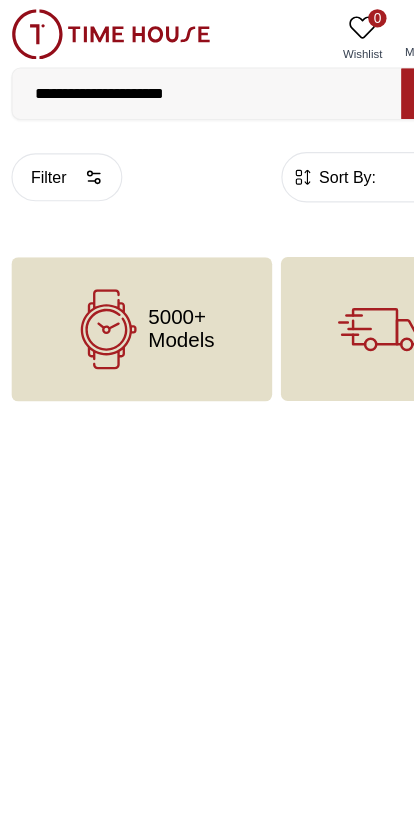 click on "**********" at bounding box center (183, 82) 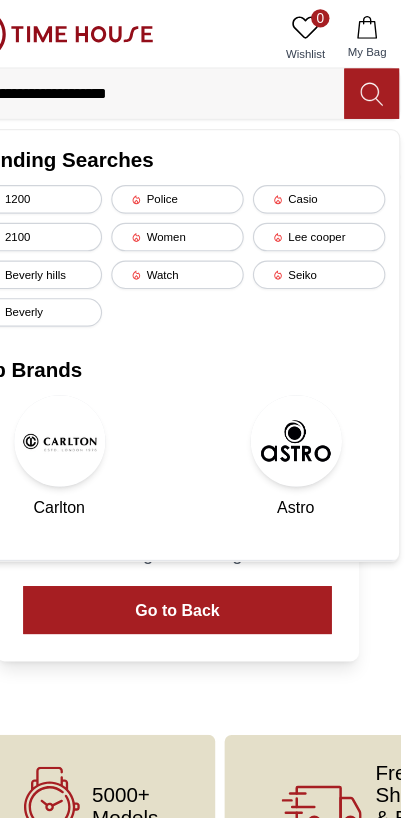 click at bounding box center [377, 82] 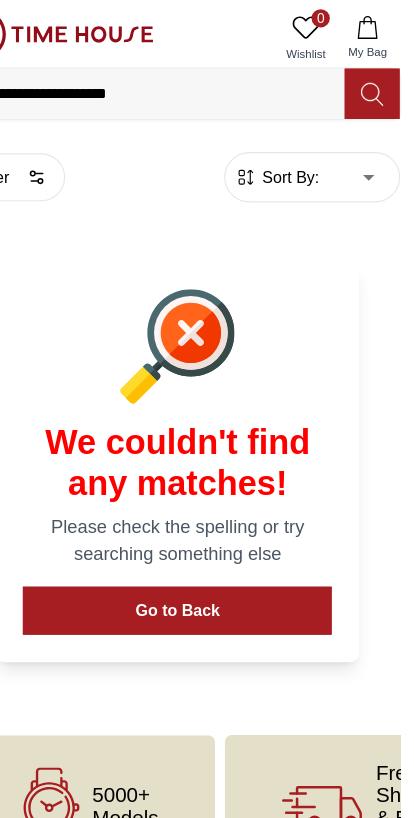 click 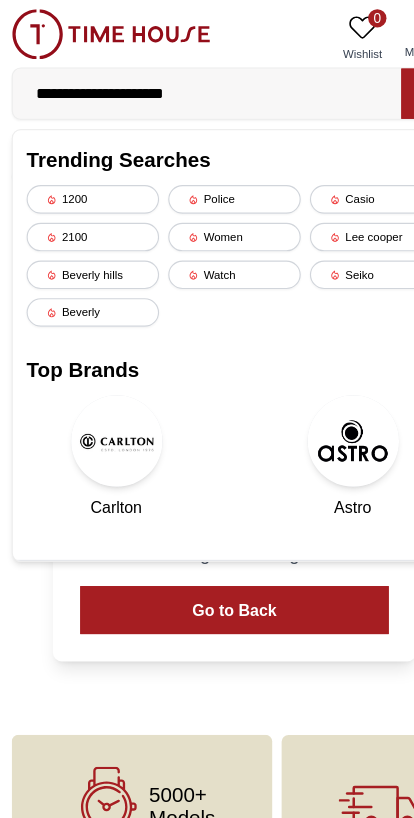 click on "1200" at bounding box center [83, 174] 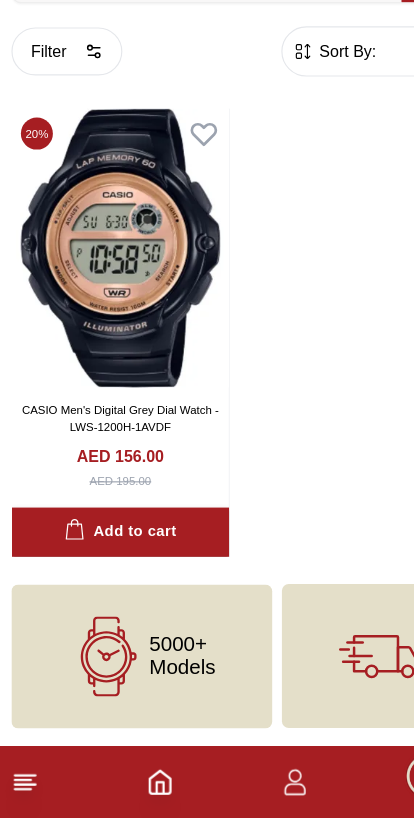 scroll, scrollTop: 0, scrollLeft: 0, axis: both 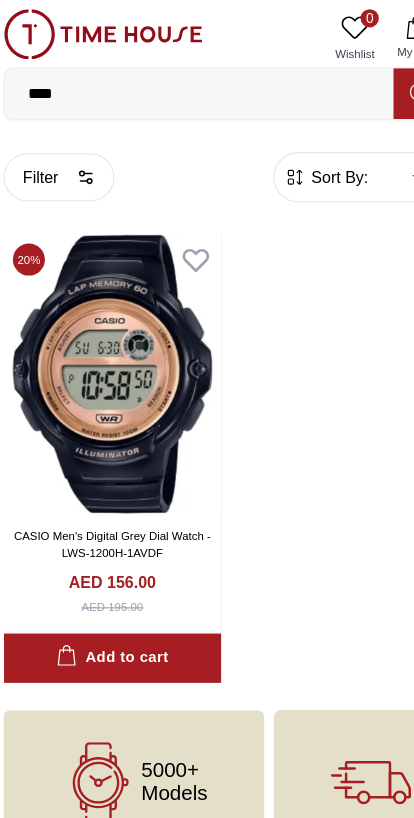 click on "****" at bounding box center [183, 82] 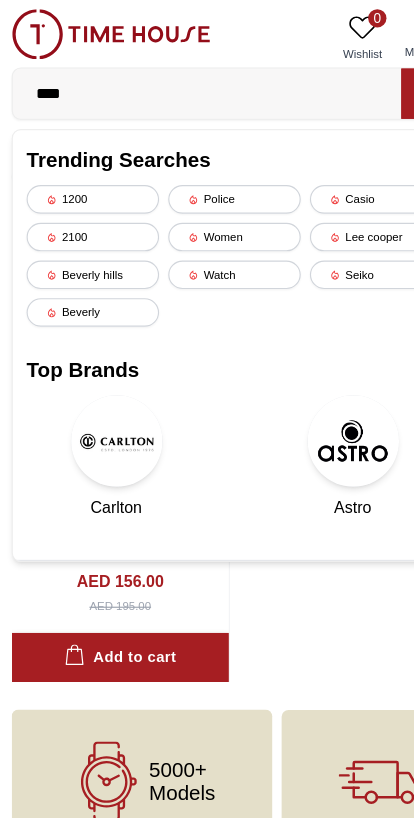 click on "****" at bounding box center [183, 82] 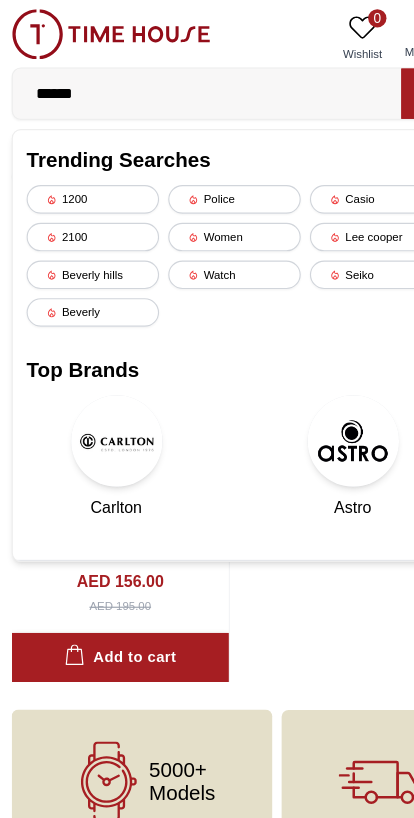 click on "******" at bounding box center (183, 82) 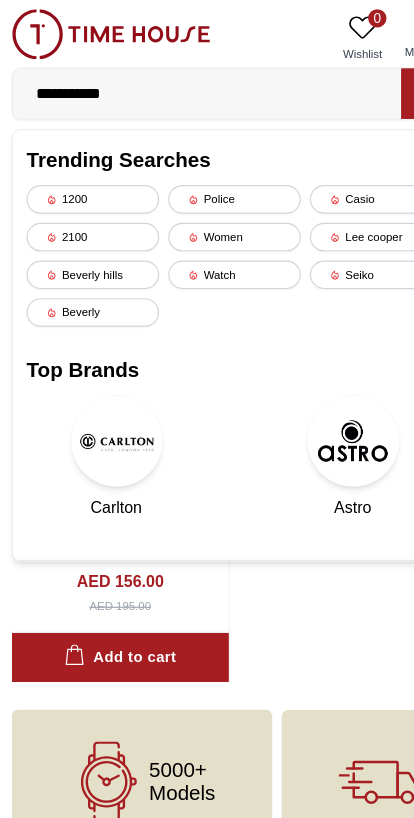type on "**********" 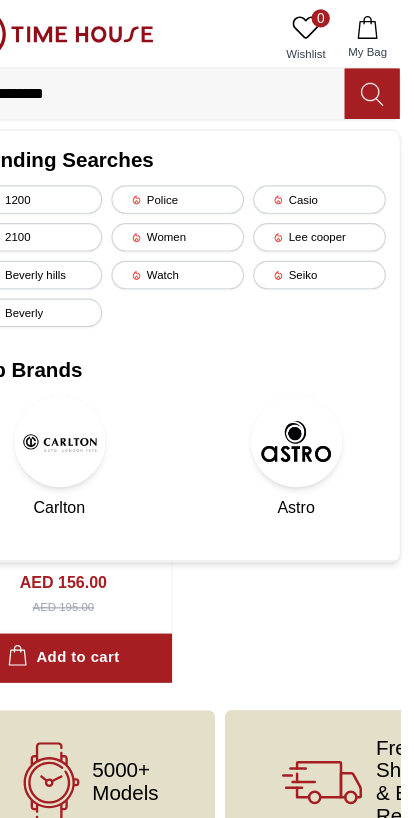 click 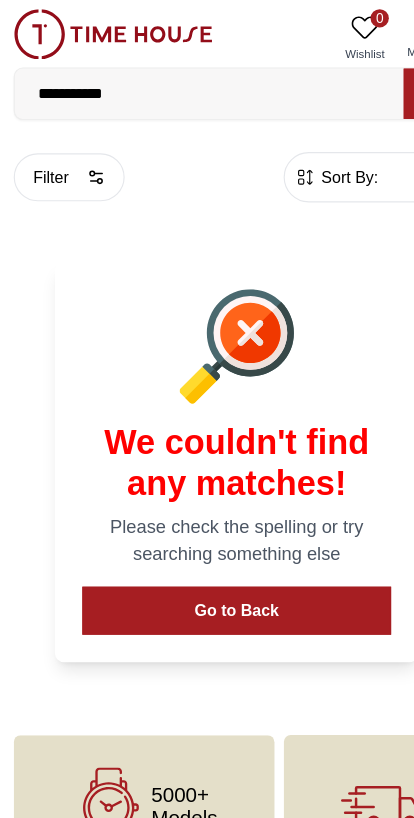 click on "**********" at bounding box center [183, 82] 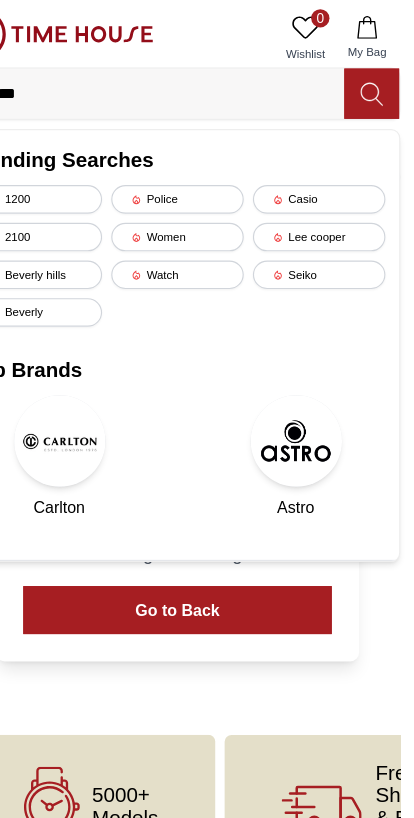 type on "******" 